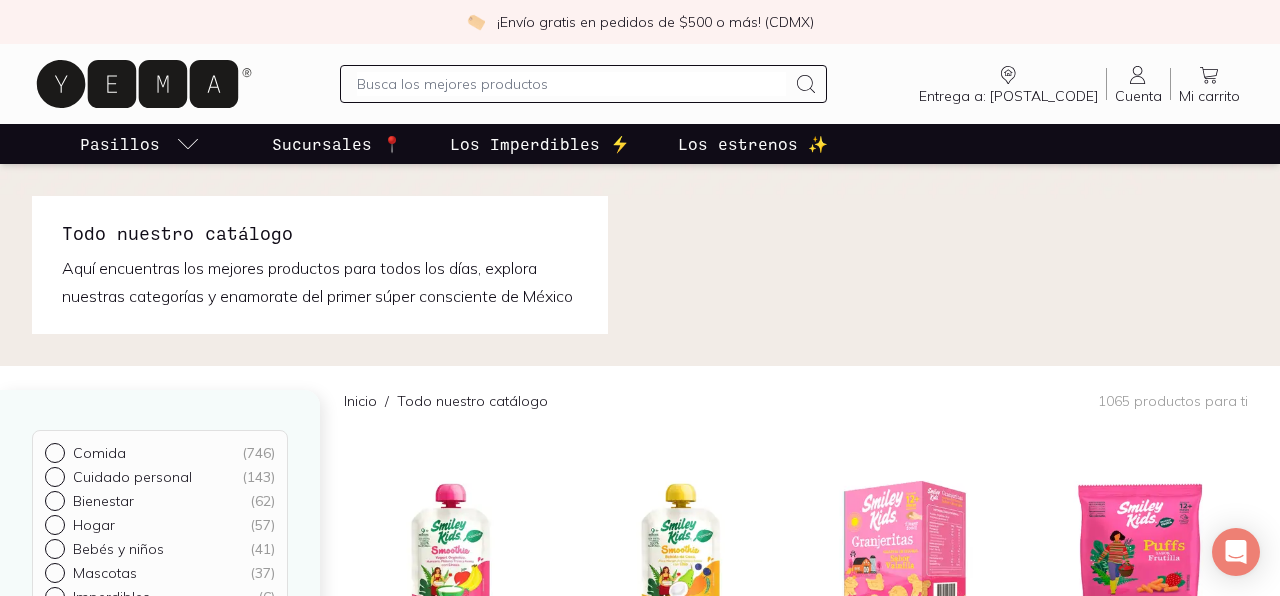 scroll, scrollTop: 0, scrollLeft: 0, axis: both 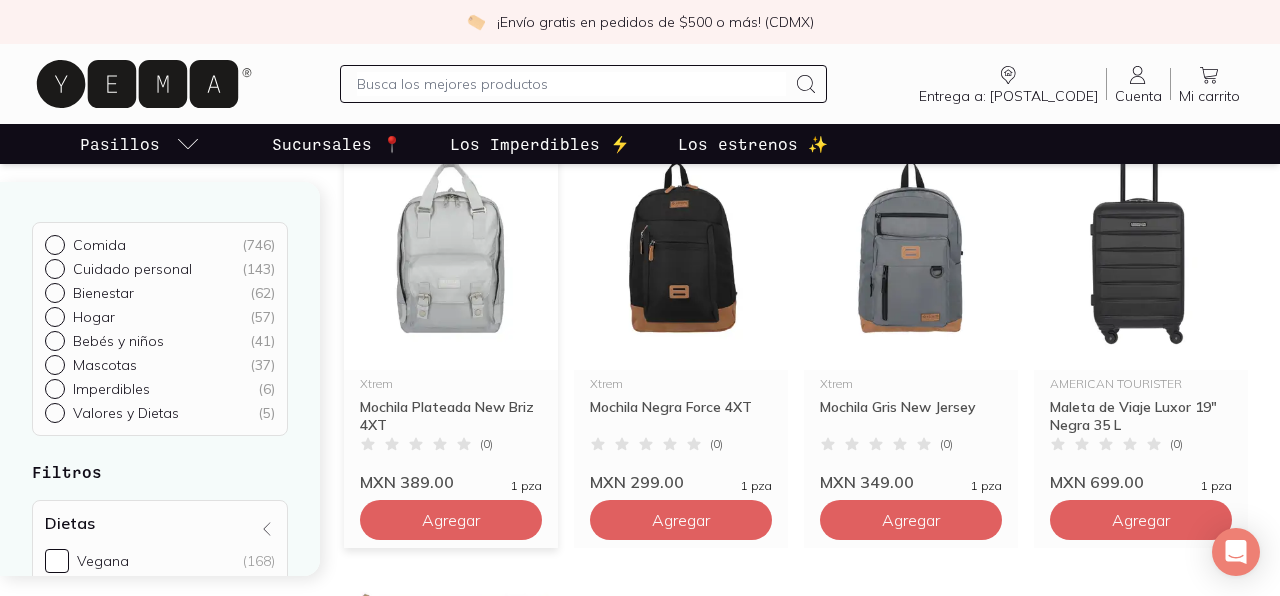 click at bounding box center (451, 247) 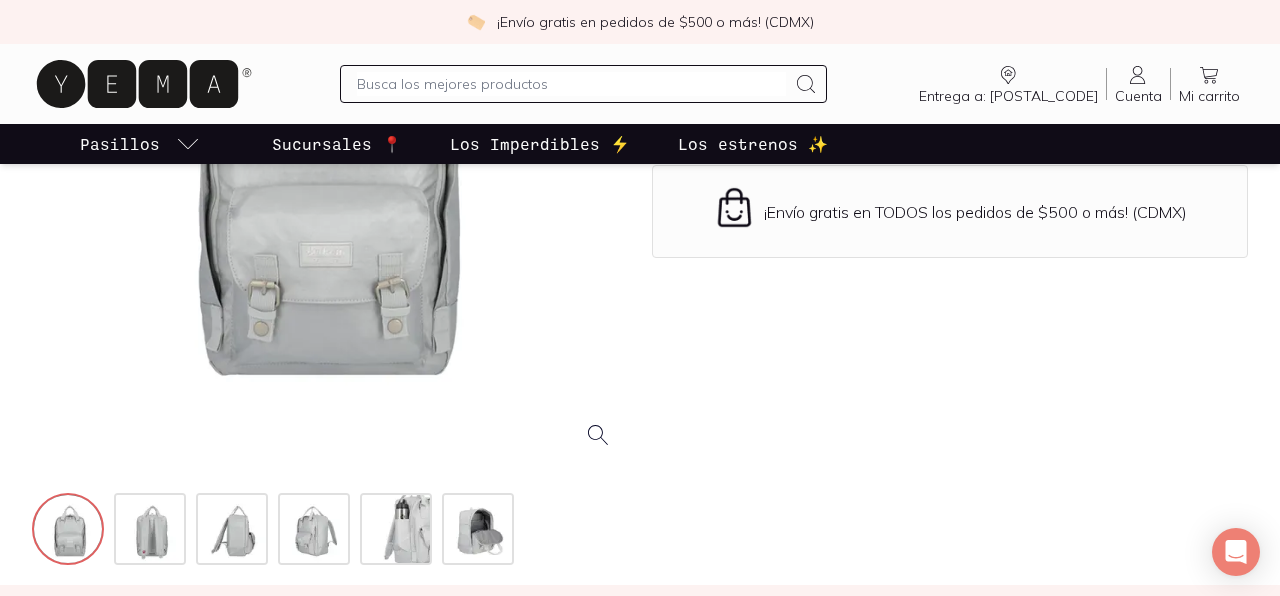scroll, scrollTop: 338, scrollLeft: 0, axis: vertical 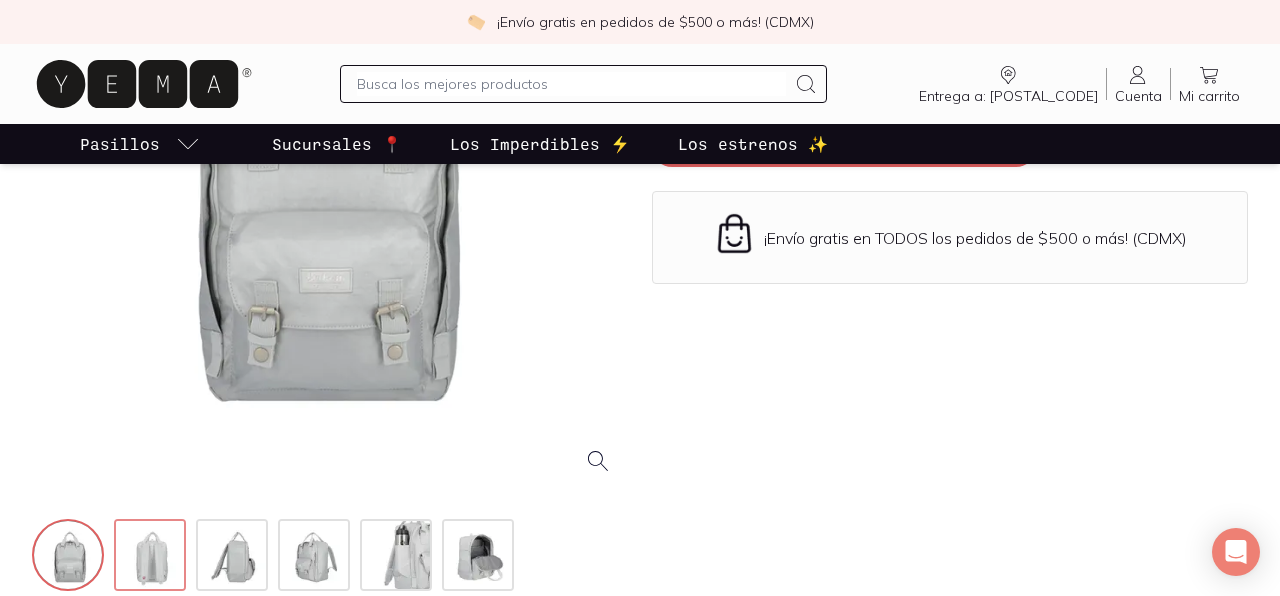 click at bounding box center (152, 557) 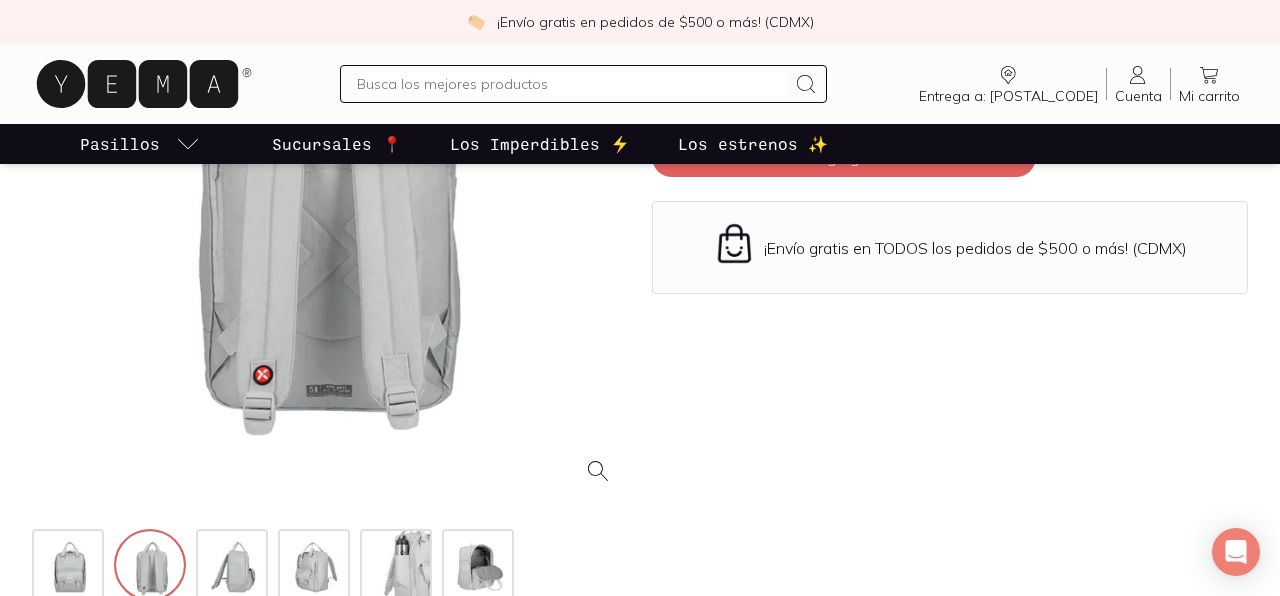 scroll, scrollTop: 354, scrollLeft: 0, axis: vertical 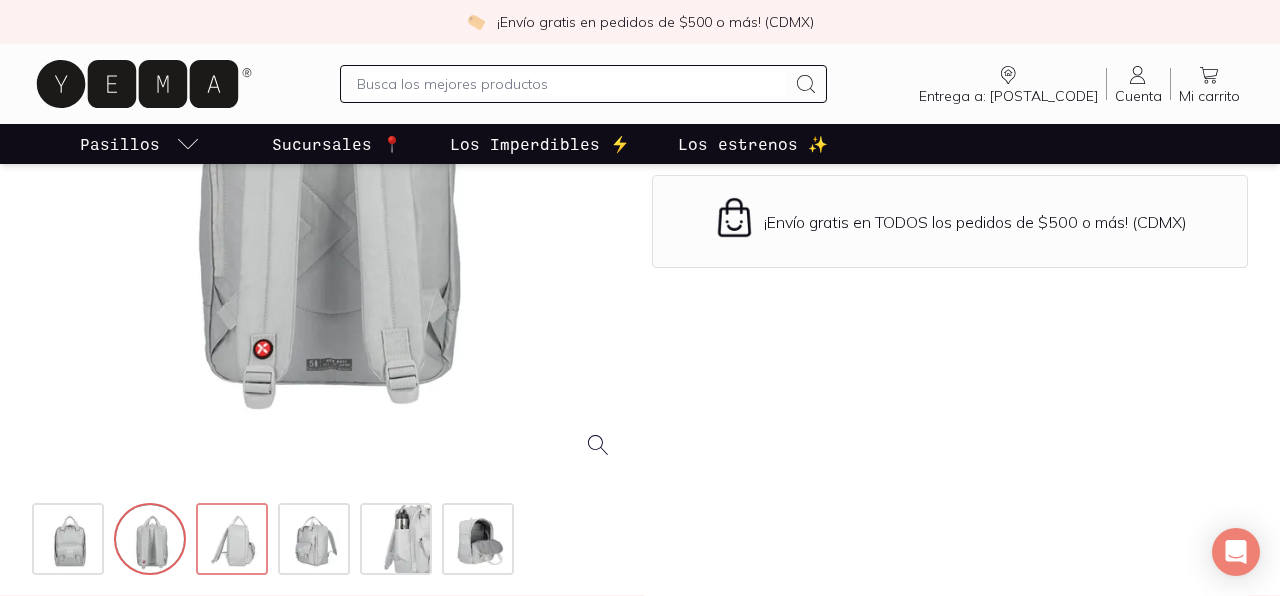 click at bounding box center [234, 541] 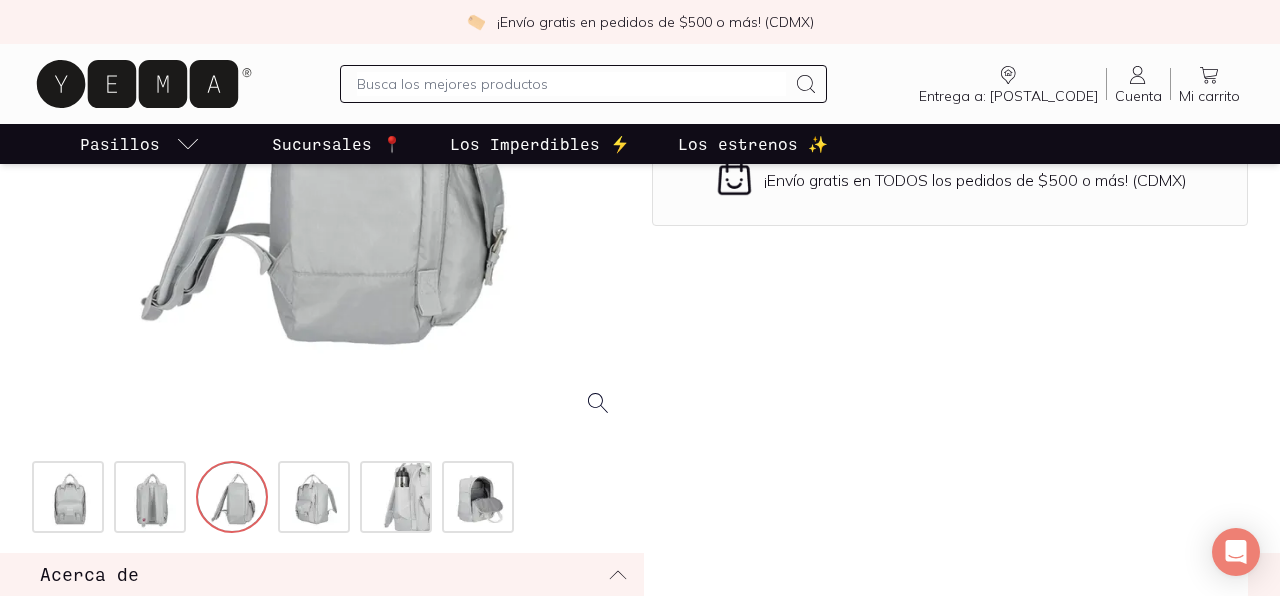 scroll, scrollTop: 399, scrollLeft: 0, axis: vertical 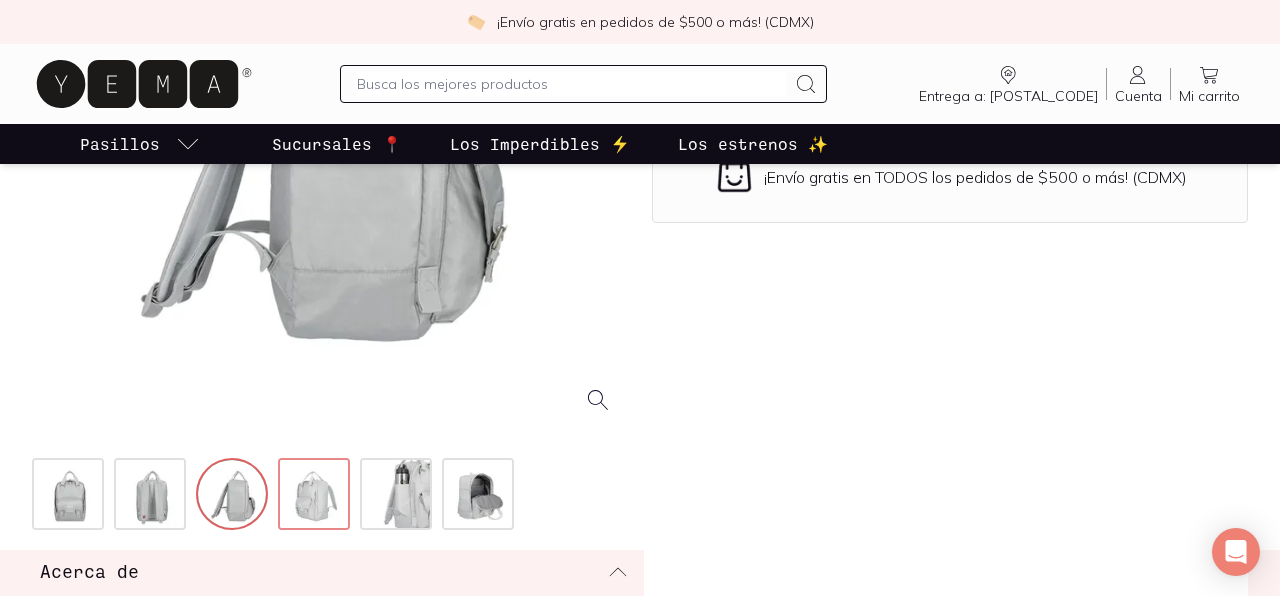 click at bounding box center (316, 496) 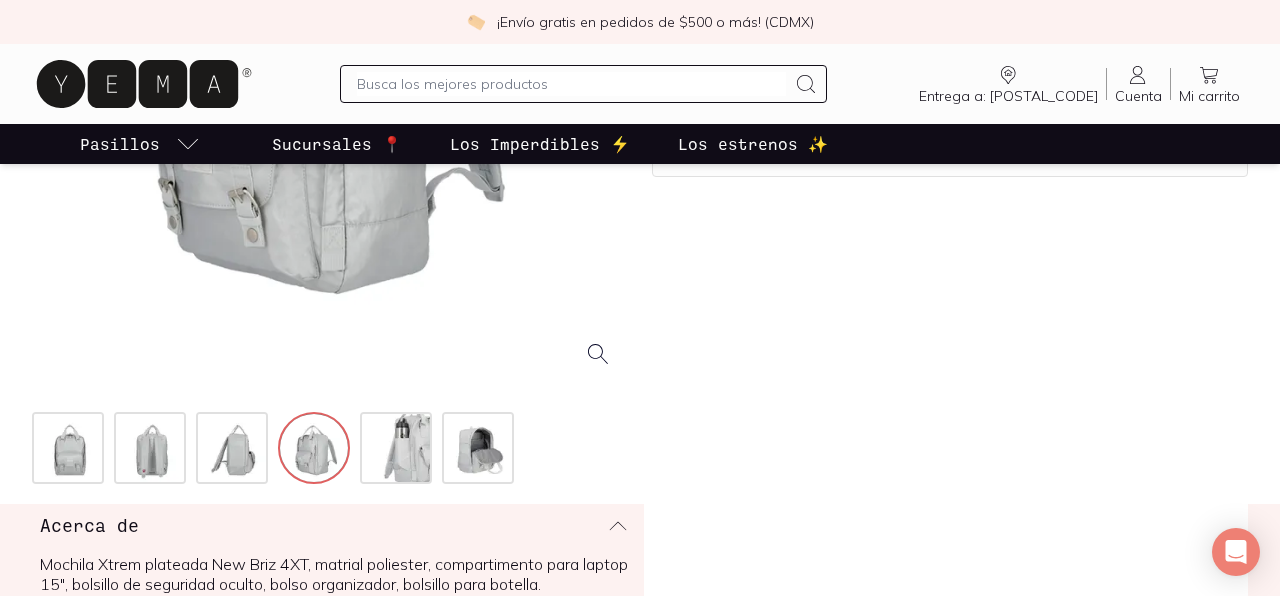 scroll, scrollTop: 475, scrollLeft: 0, axis: vertical 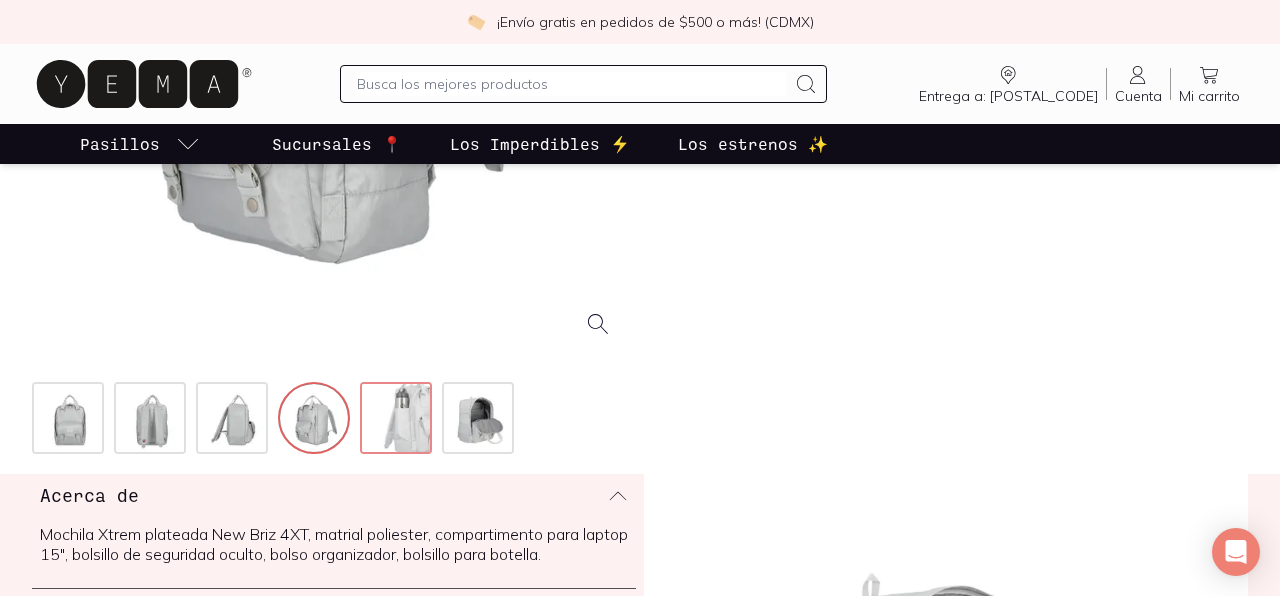 click at bounding box center (398, 420) 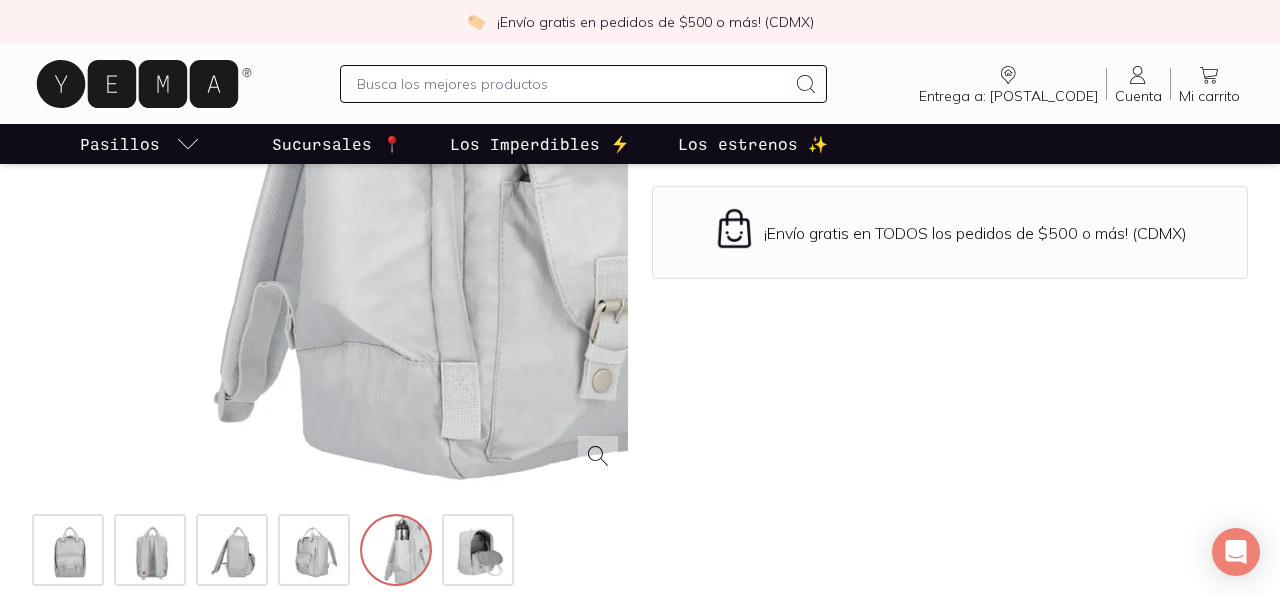 scroll, scrollTop: 369, scrollLeft: 0, axis: vertical 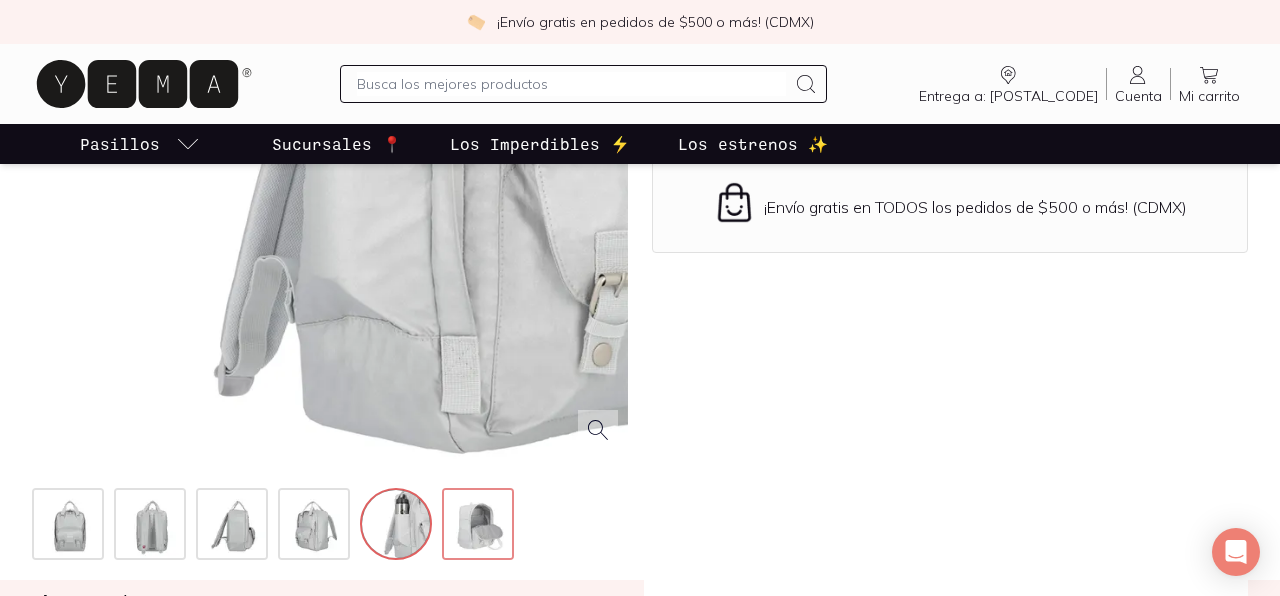 click at bounding box center (480, 526) 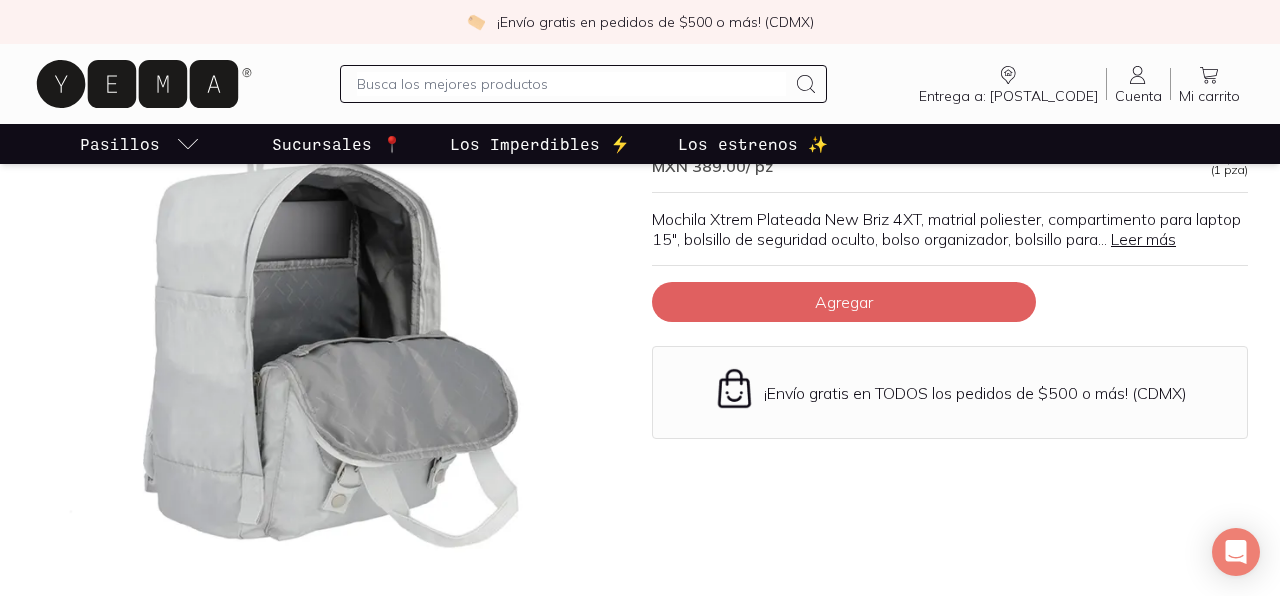 scroll, scrollTop: 177, scrollLeft: 0, axis: vertical 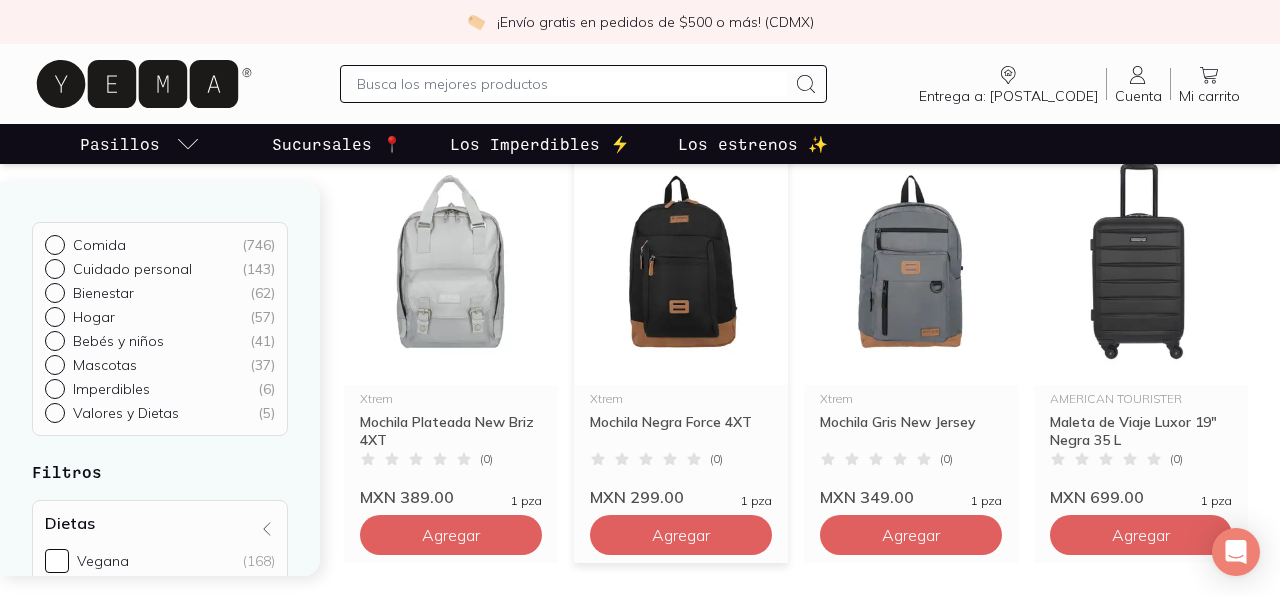 click at bounding box center [681, 262] 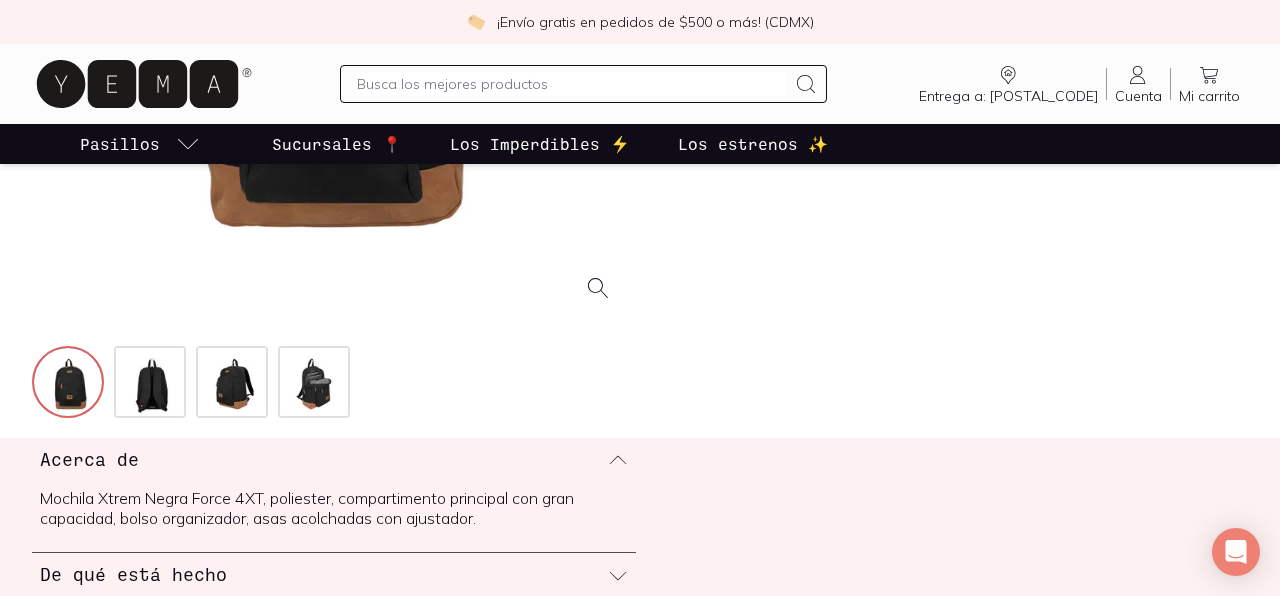 scroll, scrollTop: 470, scrollLeft: 0, axis: vertical 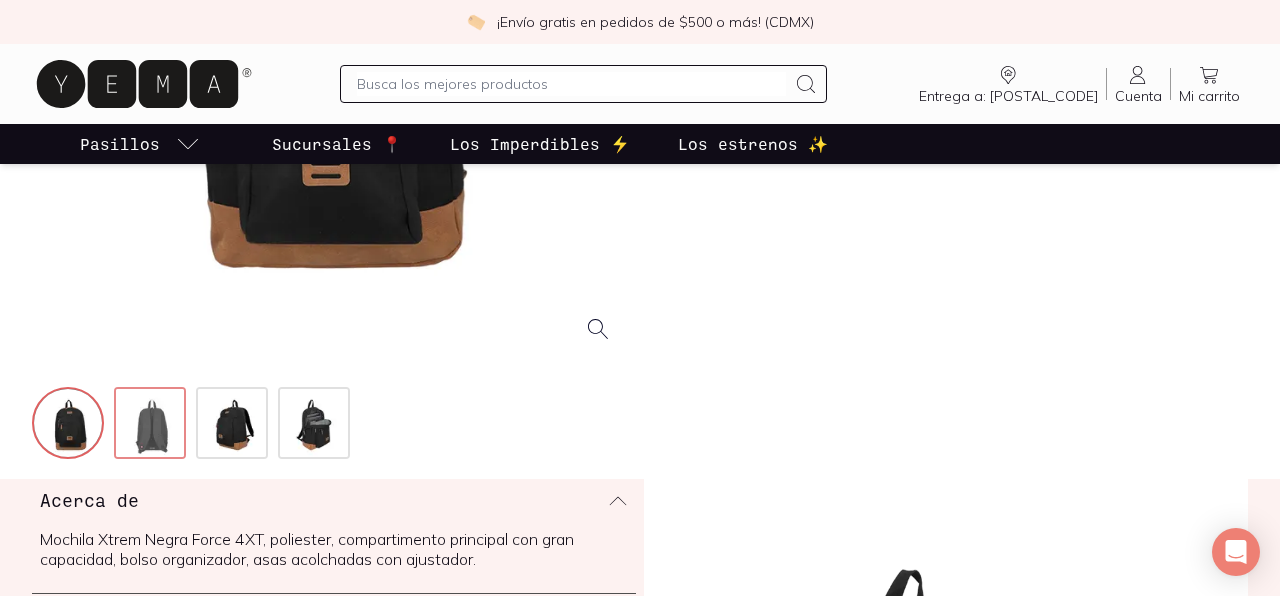 click at bounding box center (152, 425) 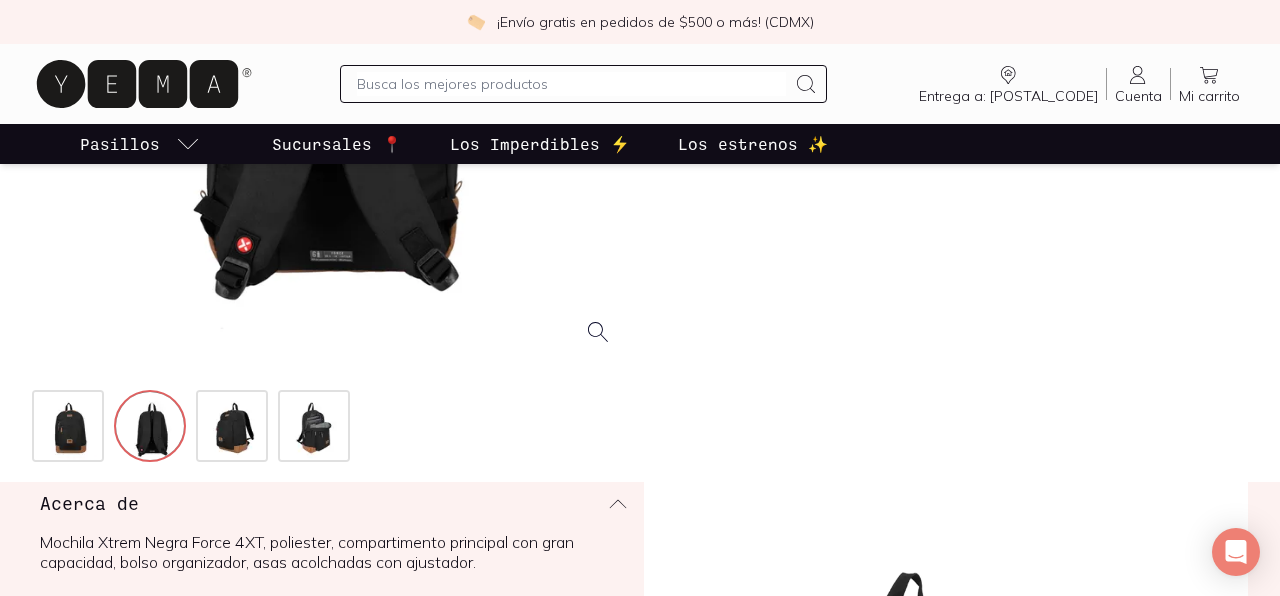scroll, scrollTop: 470, scrollLeft: 0, axis: vertical 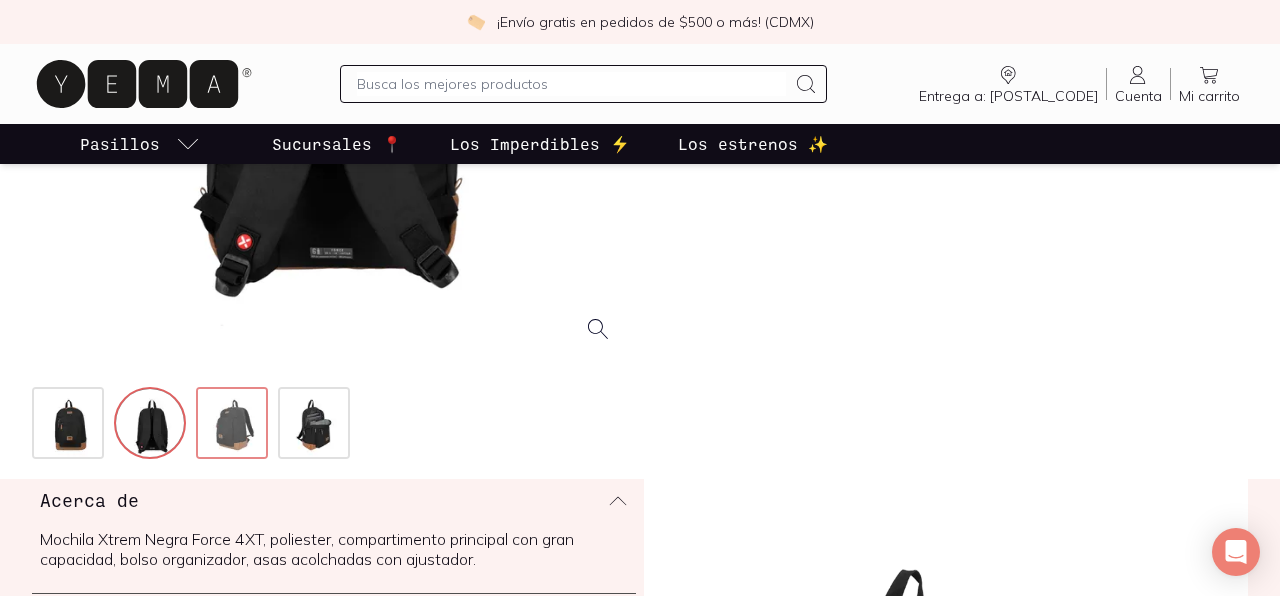click at bounding box center [234, 425] 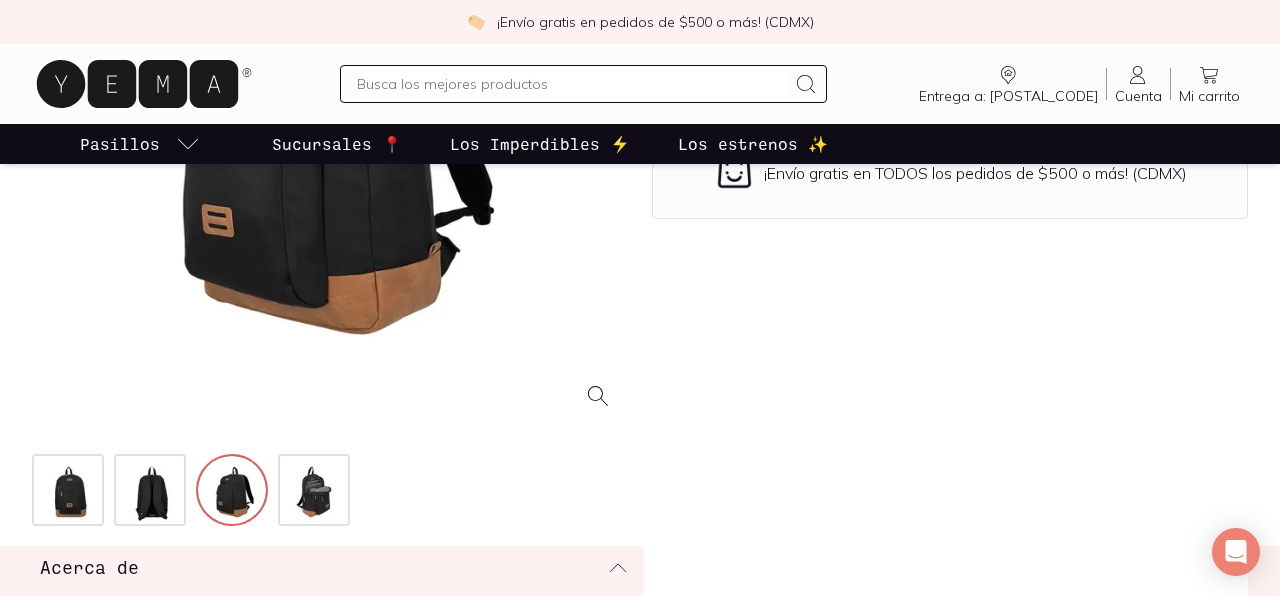 scroll, scrollTop: 410, scrollLeft: 0, axis: vertical 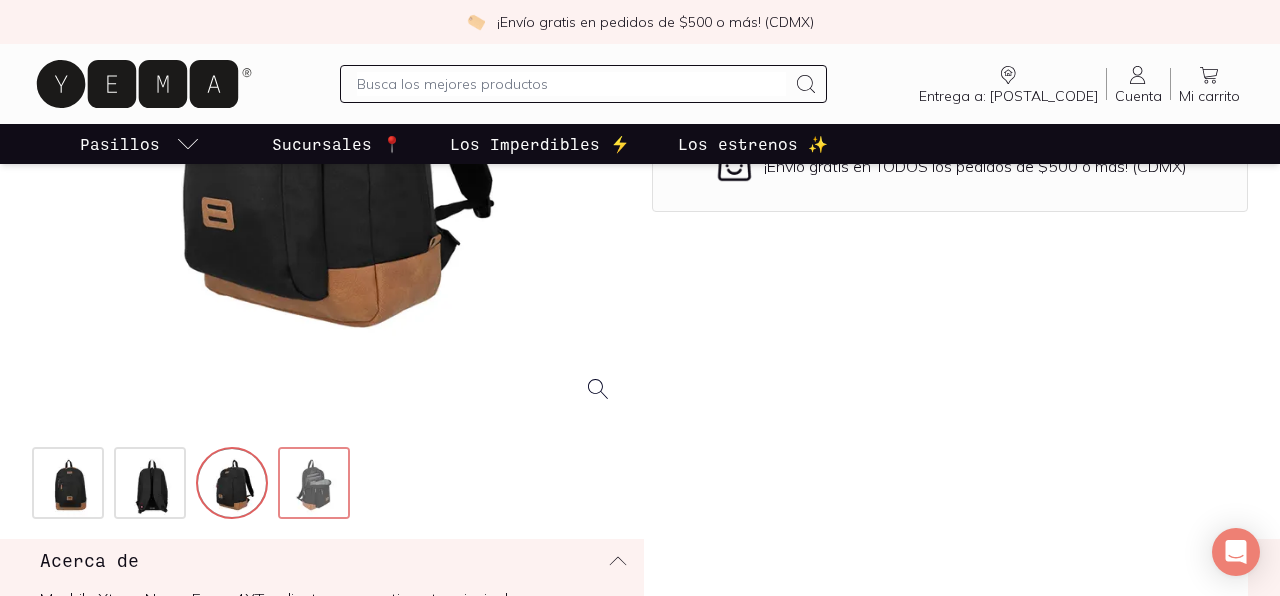 click at bounding box center (316, 485) 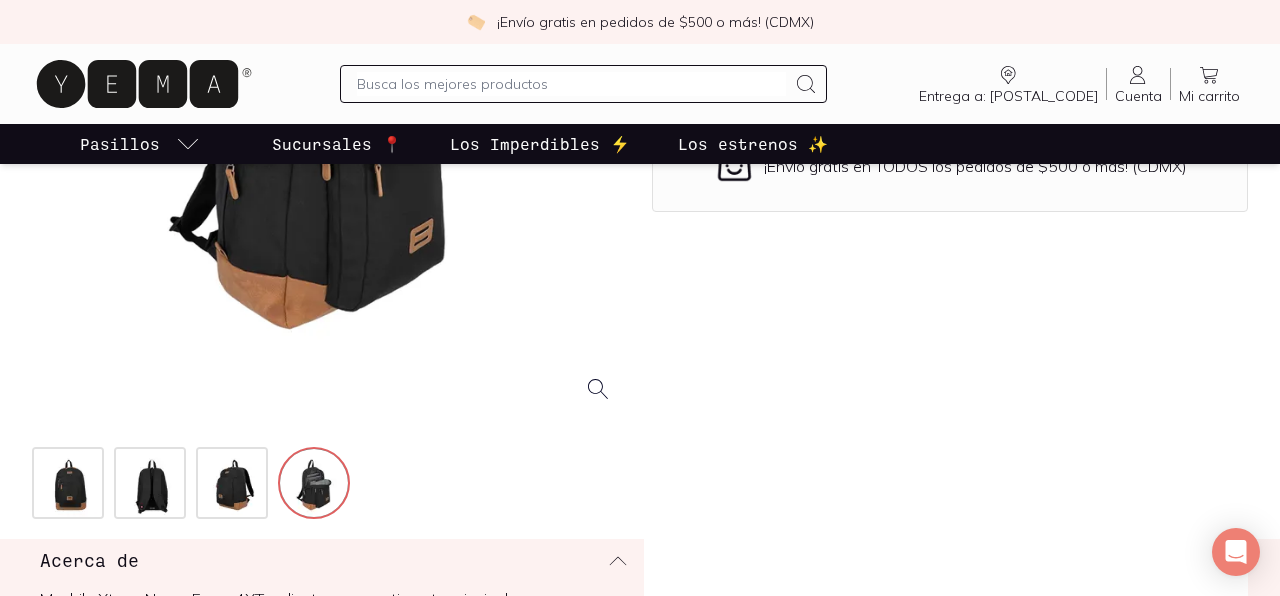 scroll, scrollTop: 184, scrollLeft: 0, axis: vertical 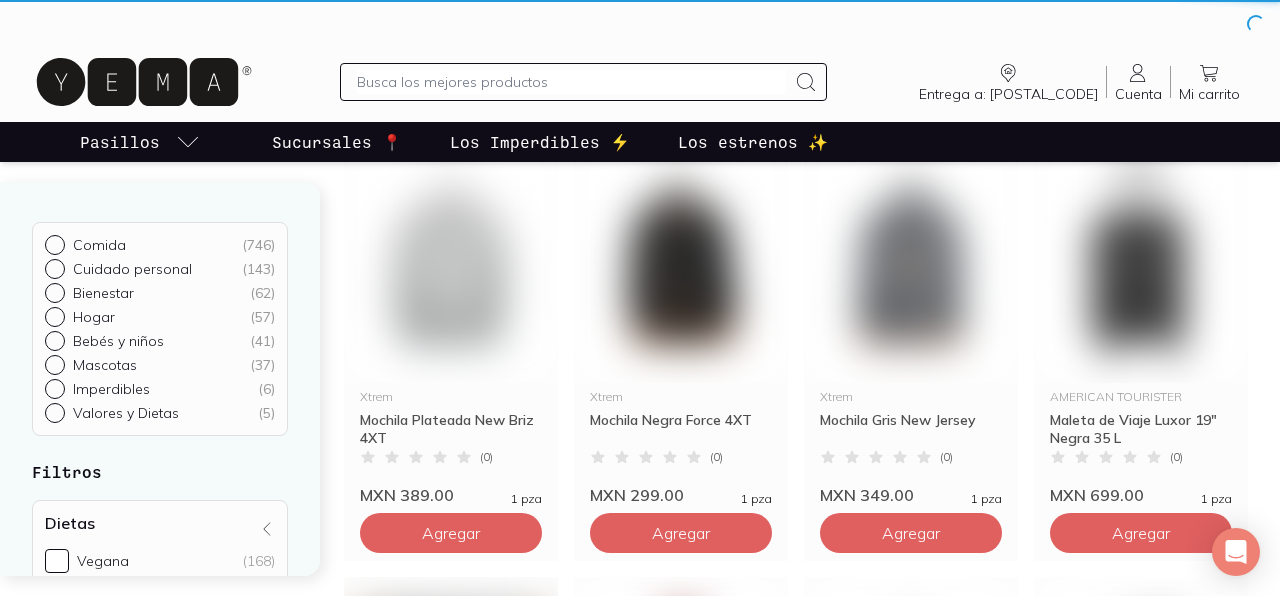 click at bounding box center (640, -913) 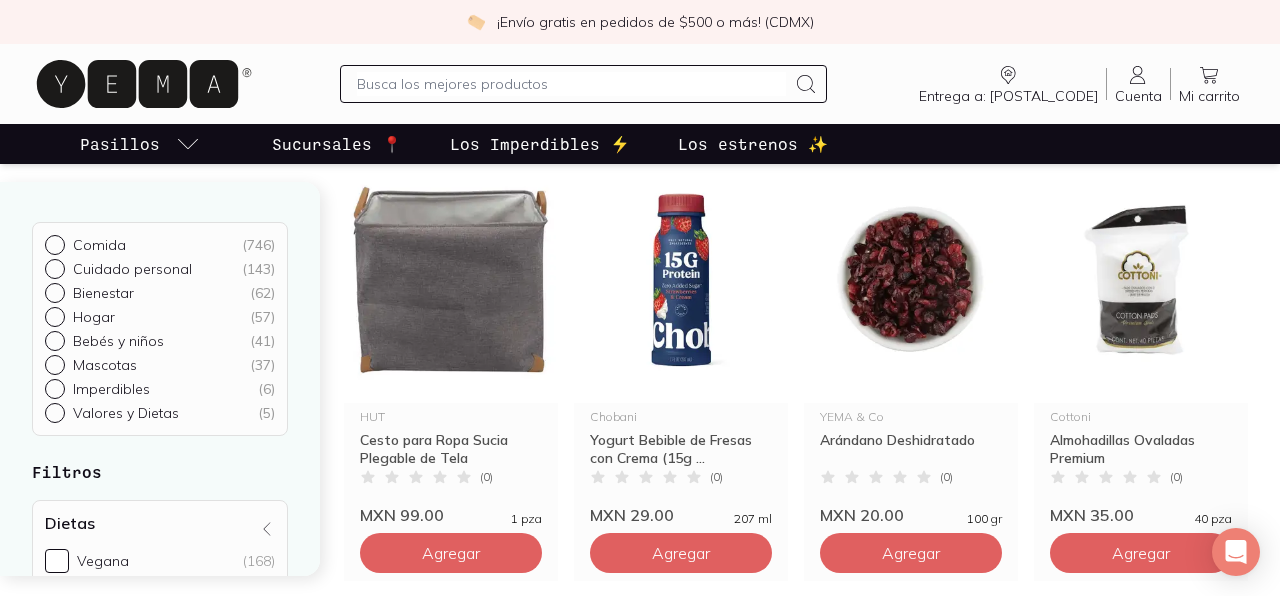 scroll, scrollTop: 1599, scrollLeft: 0, axis: vertical 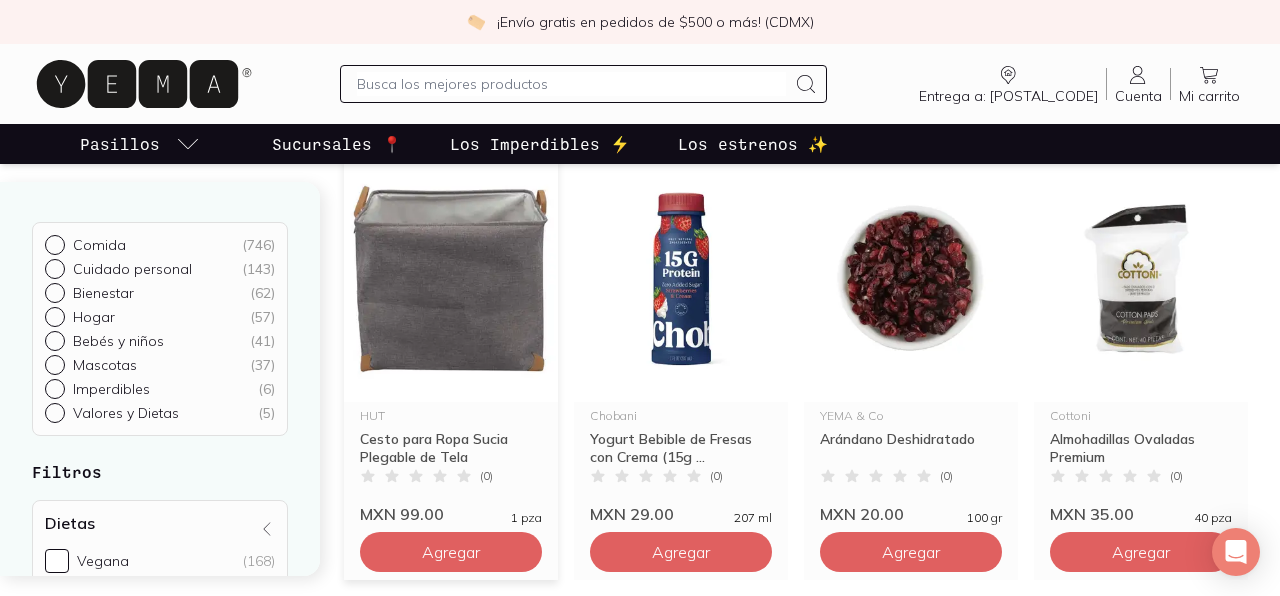 click at bounding box center (451, 279) 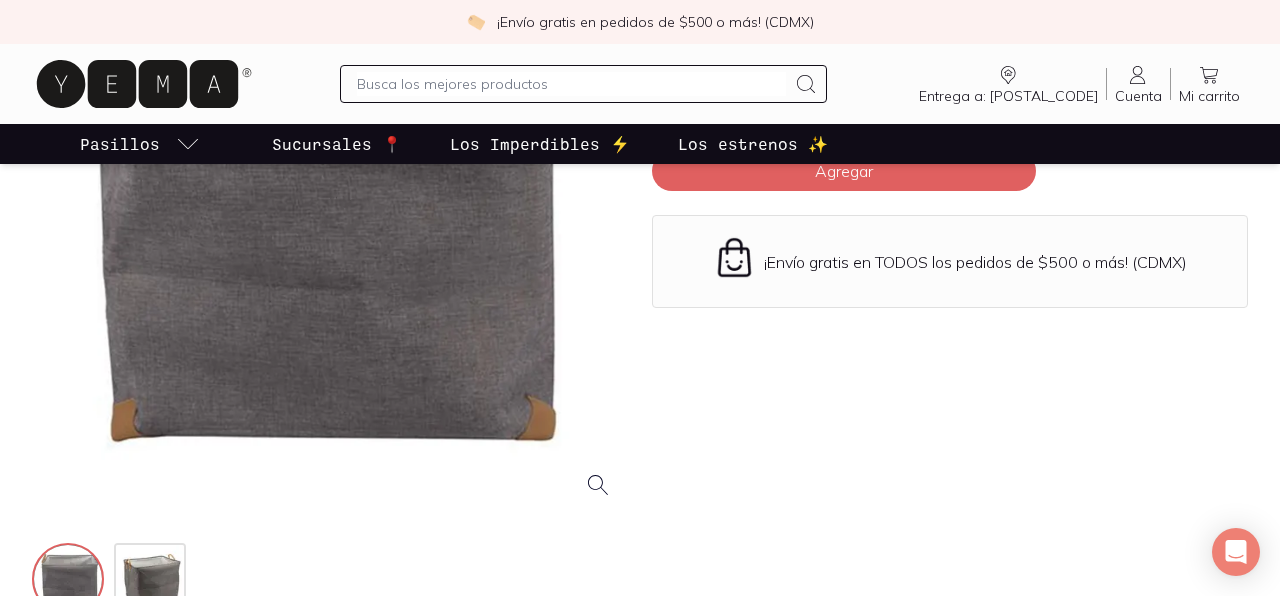 scroll, scrollTop: 406, scrollLeft: 0, axis: vertical 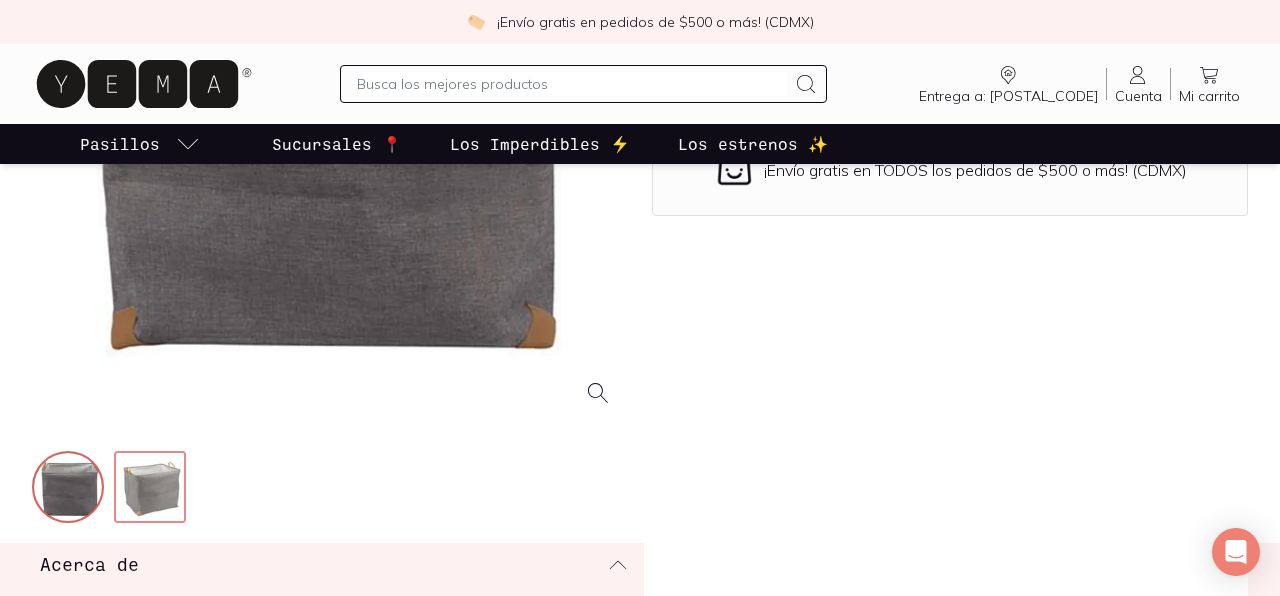 click at bounding box center [152, 489] 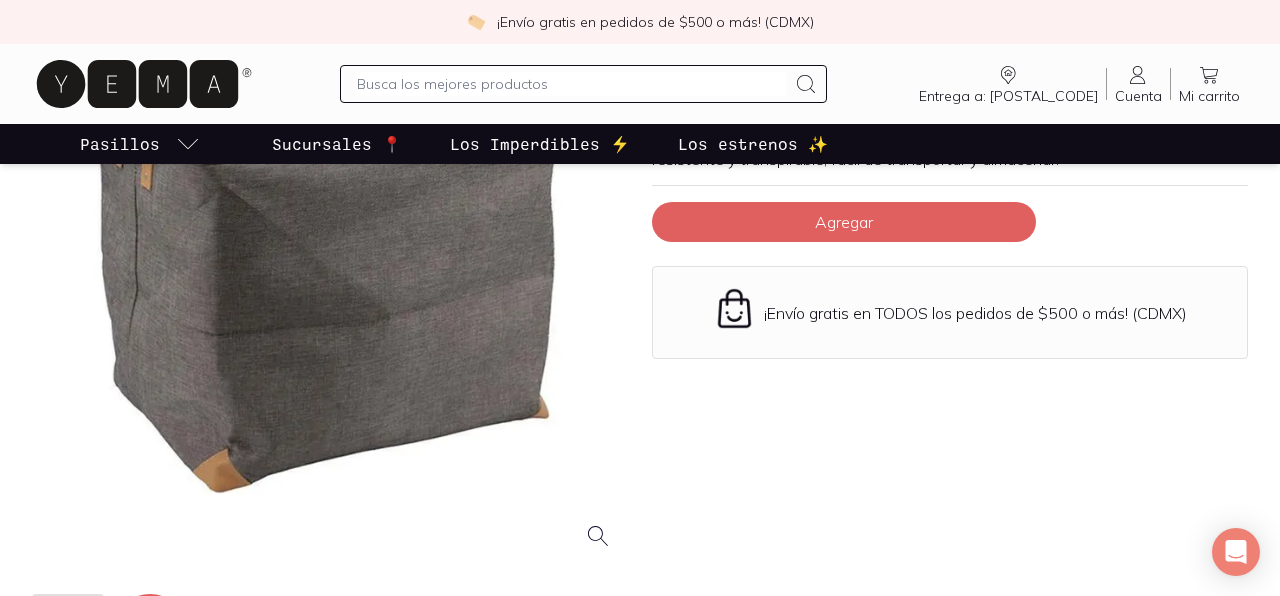 scroll, scrollTop: 128, scrollLeft: 0, axis: vertical 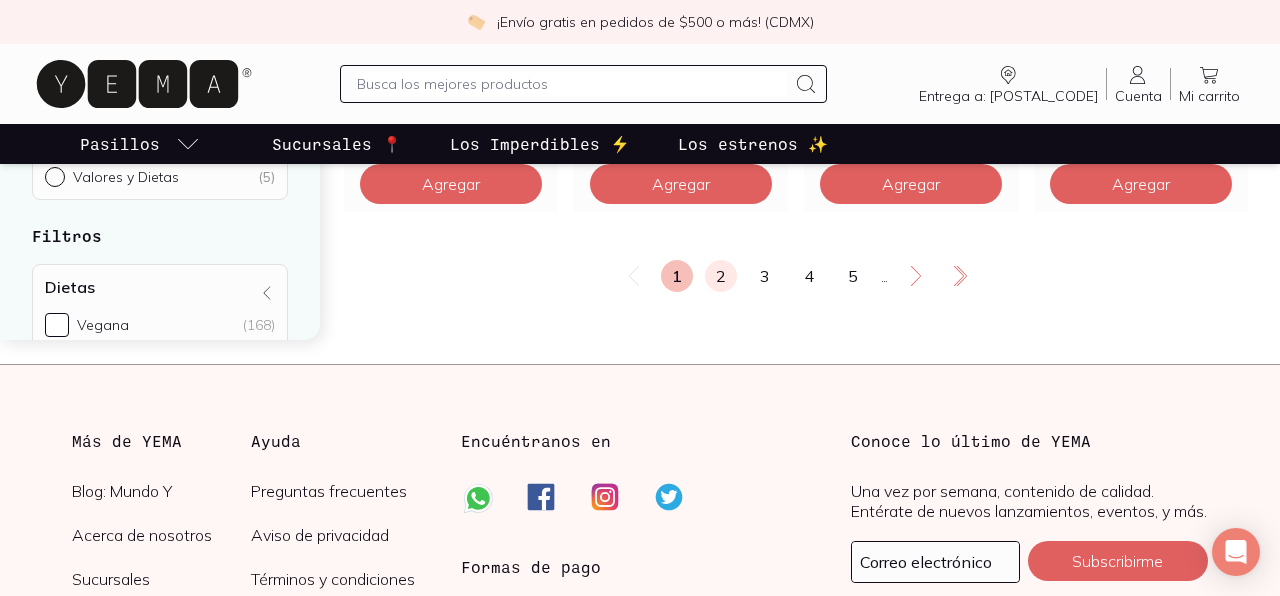 click on "2" at bounding box center (721, 276) 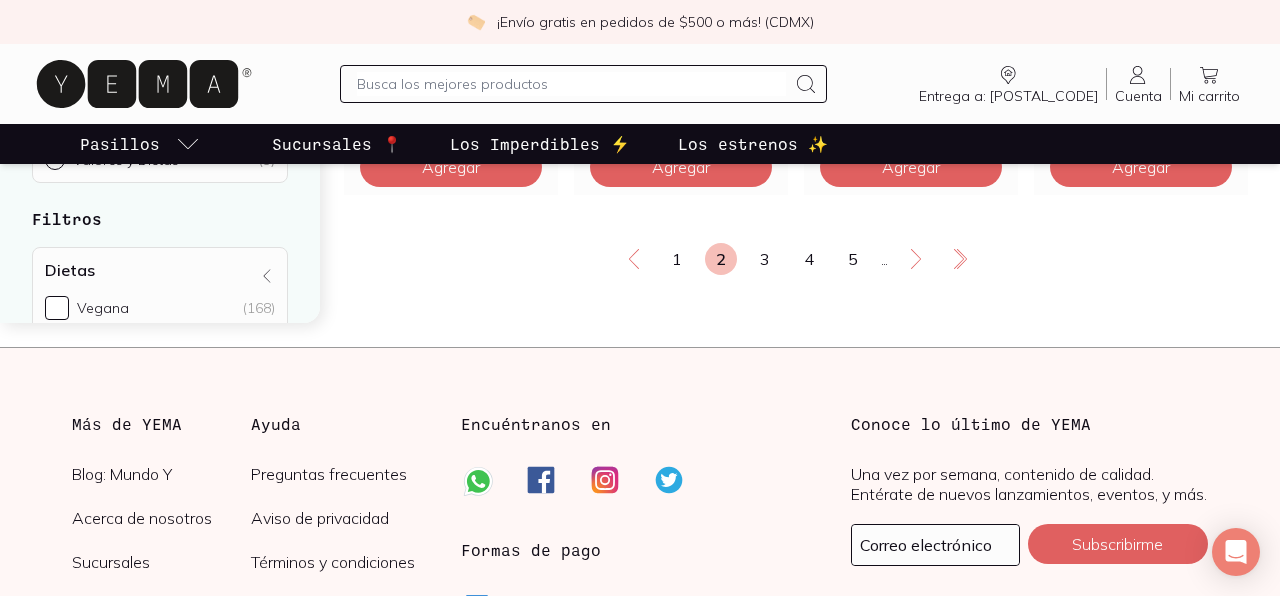 scroll, scrollTop: 2967, scrollLeft: 0, axis: vertical 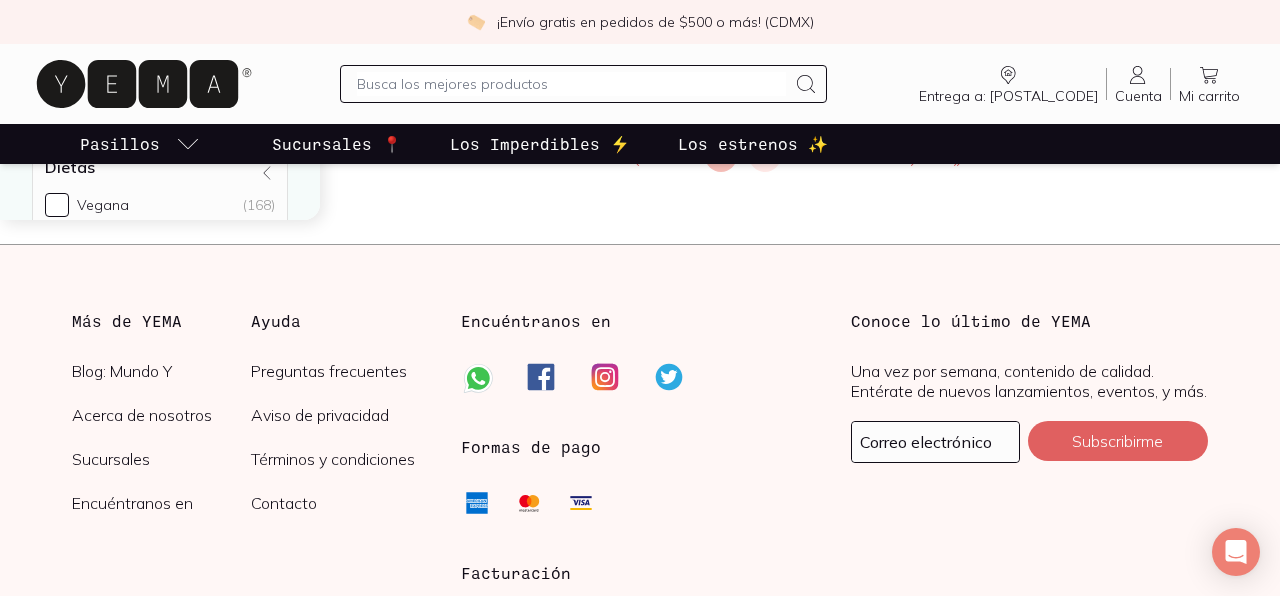 click on "3" at bounding box center (765, 156) 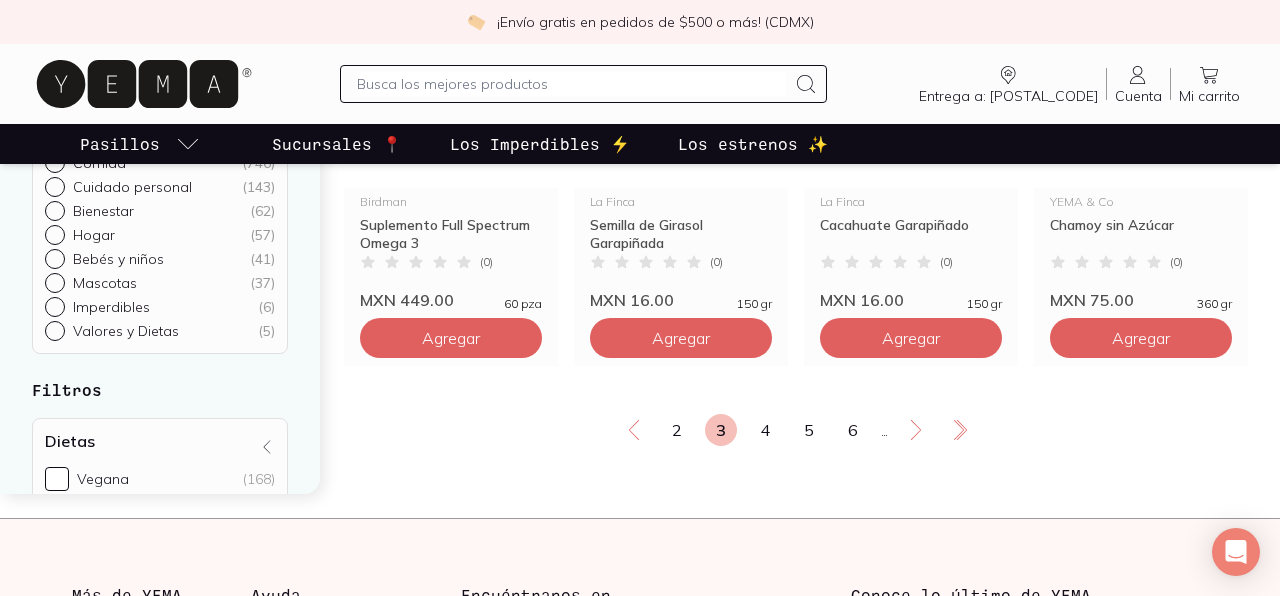 scroll, scrollTop: 2694, scrollLeft: 0, axis: vertical 